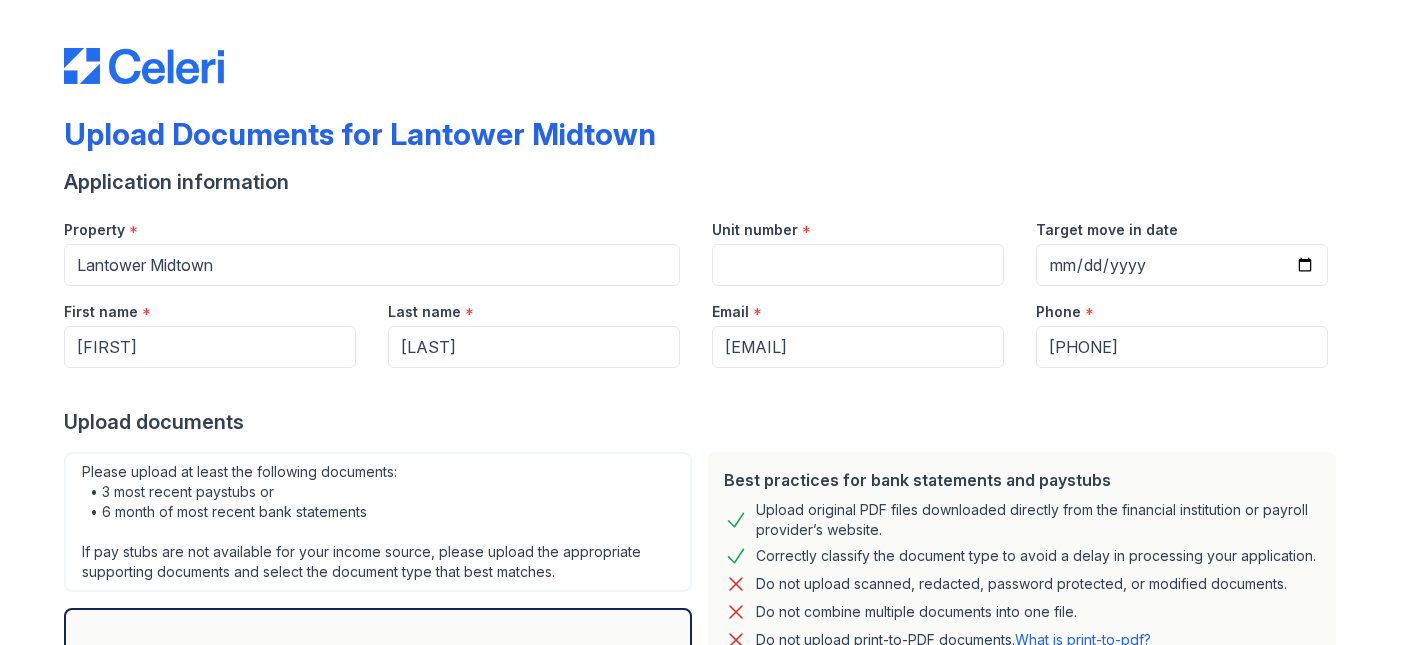 scroll, scrollTop: 0, scrollLeft: 0, axis: both 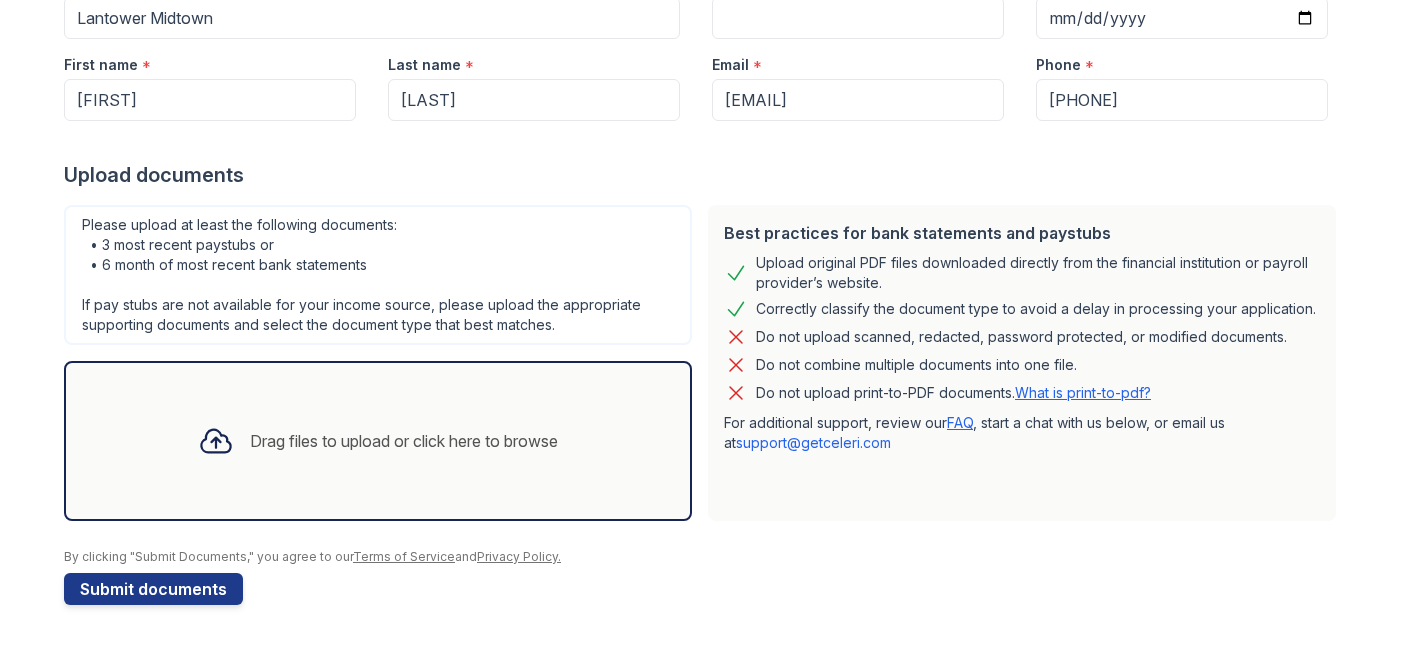 click on "Drag files to upload or click here to browse" at bounding box center (404, 441) 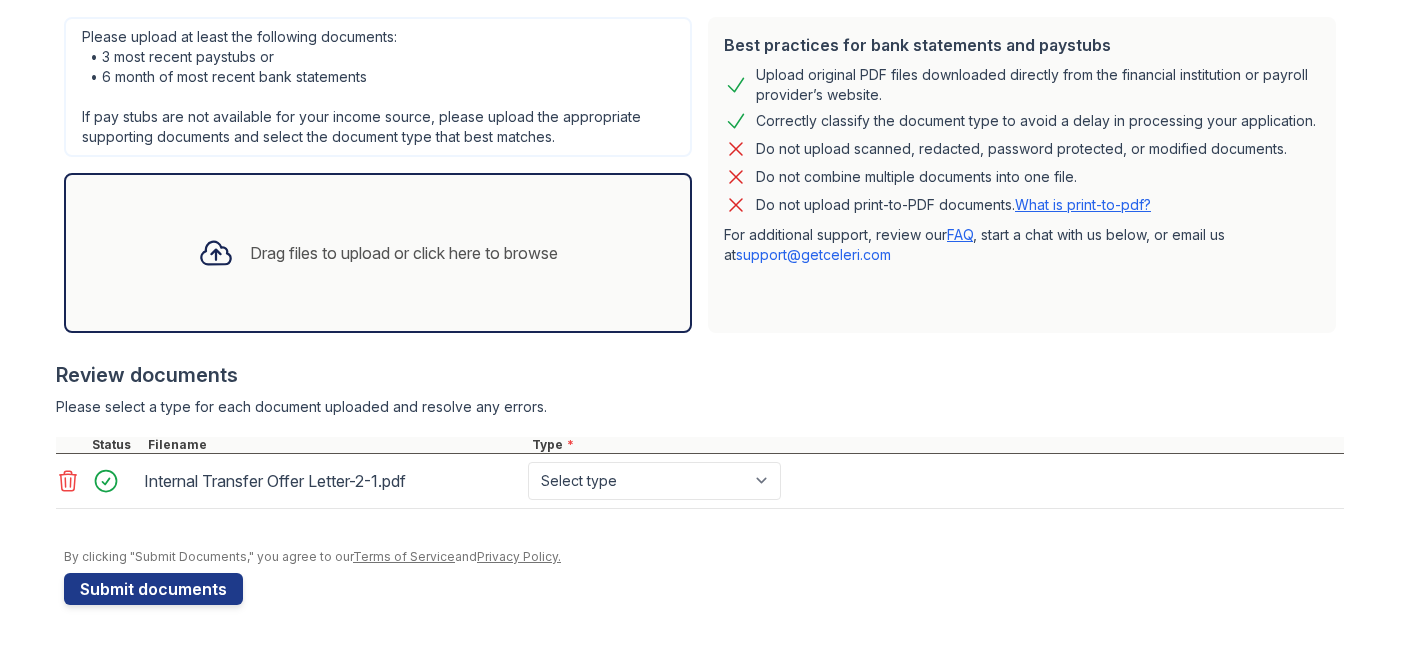 scroll, scrollTop: 724, scrollLeft: 0, axis: vertical 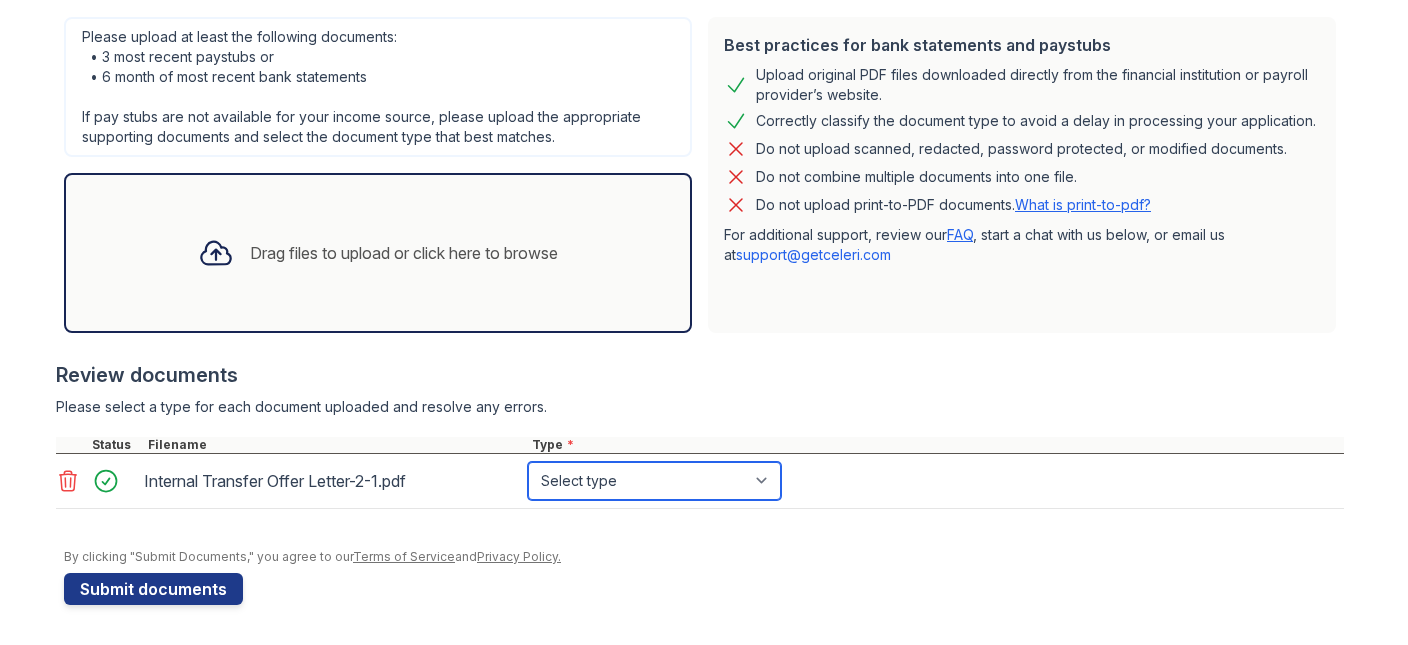 click on "Select type
Paystub
Bank Statement
Offer Letter
Tax Documents
Benefit Award Letter
Investment Account Statement
Other" at bounding box center [654, 481] 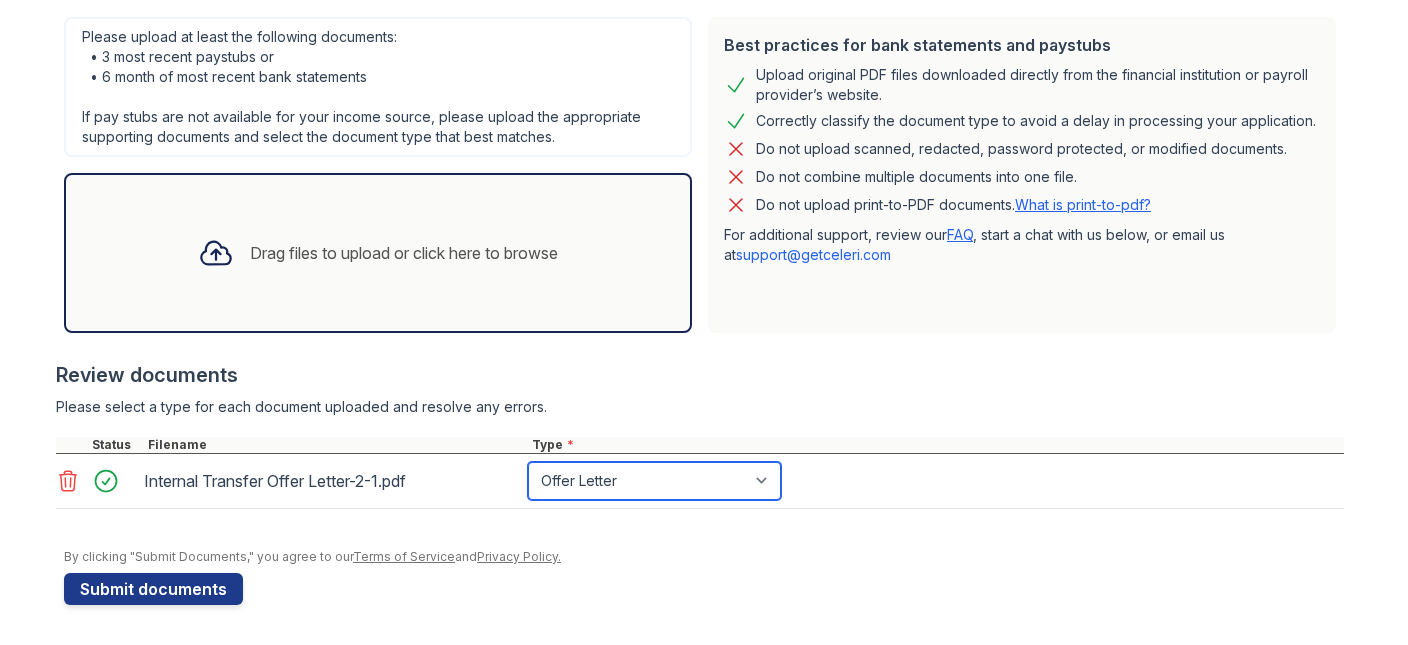 scroll, scrollTop: 433, scrollLeft: 0, axis: vertical 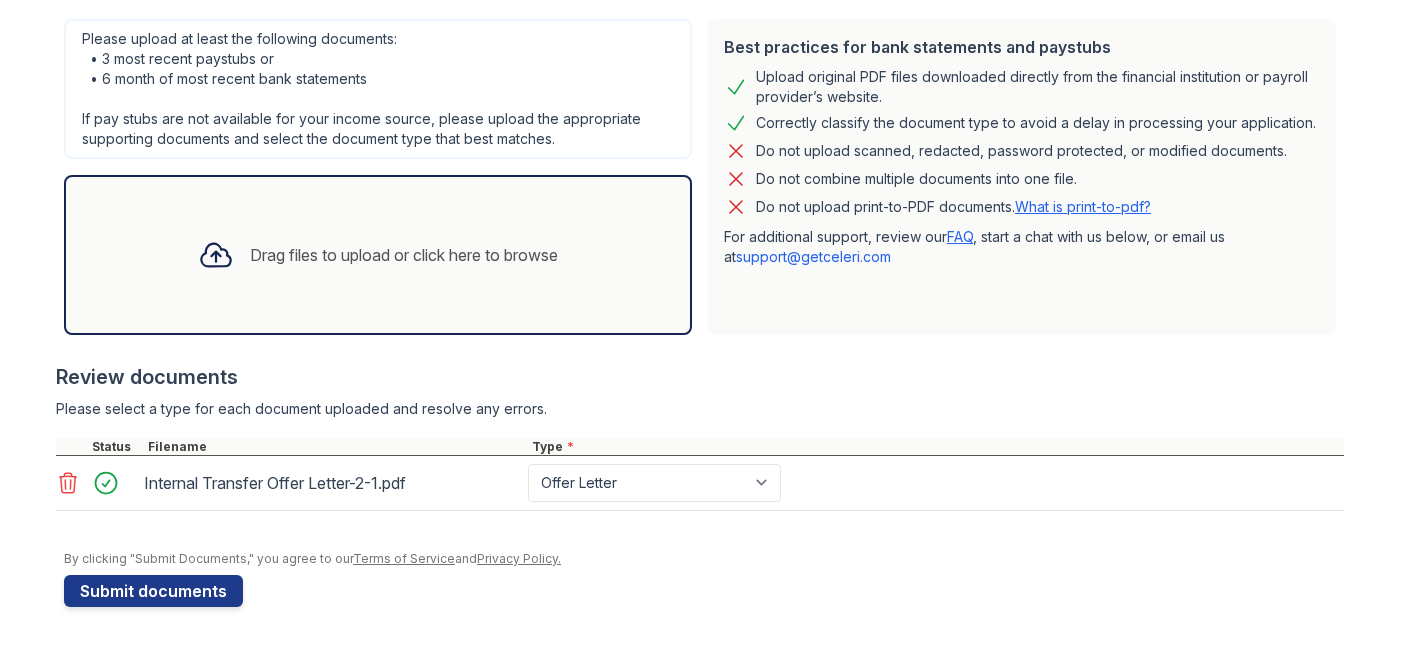 click on "Drag files to upload or click here to browse" at bounding box center [404, 255] 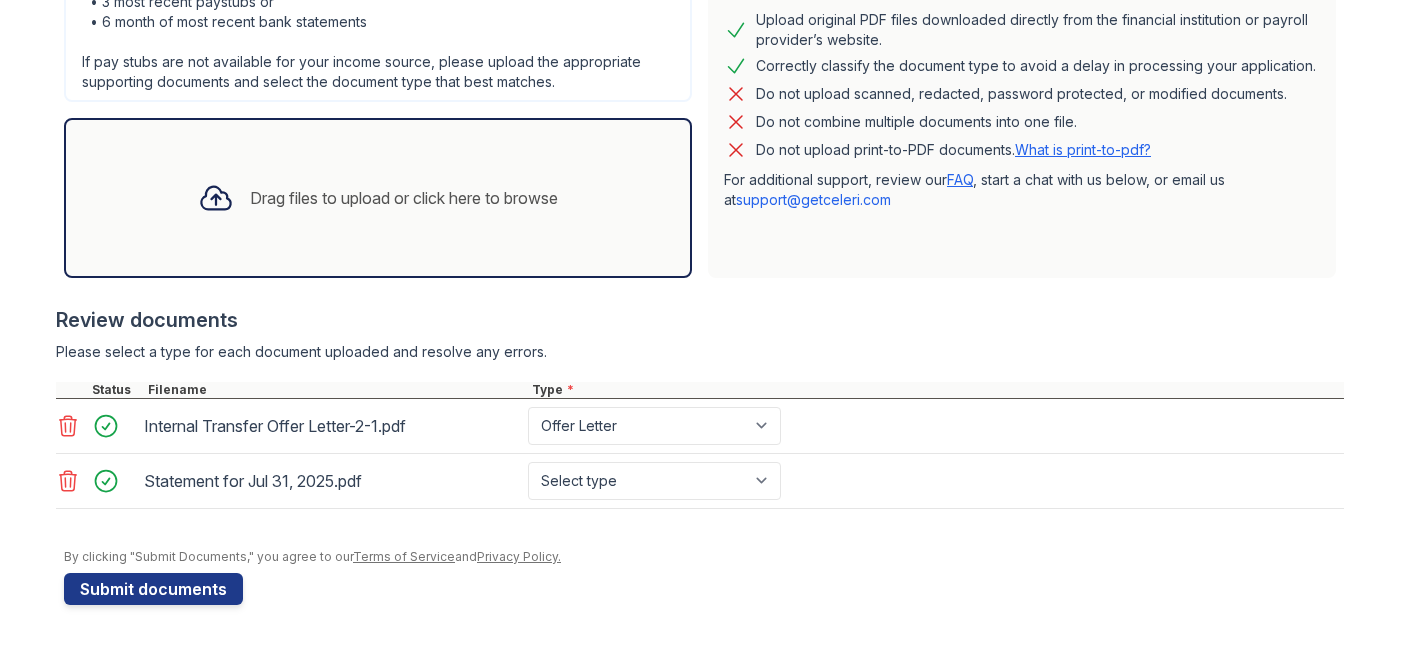 scroll, scrollTop: 724, scrollLeft: 0, axis: vertical 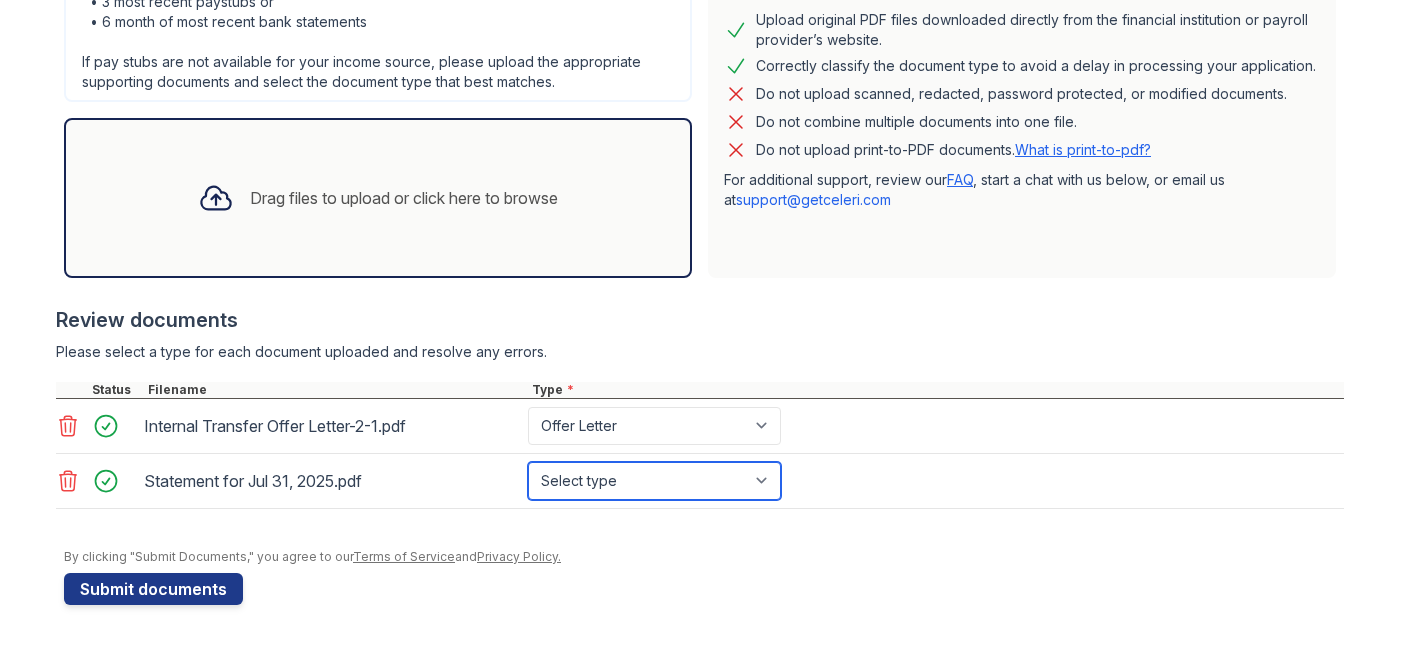 click on "Select type
Paystub
Bank Statement
Offer Letter
Tax Documents
Benefit Award Letter
Investment Account Statement
Other" at bounding box center [654, 481] 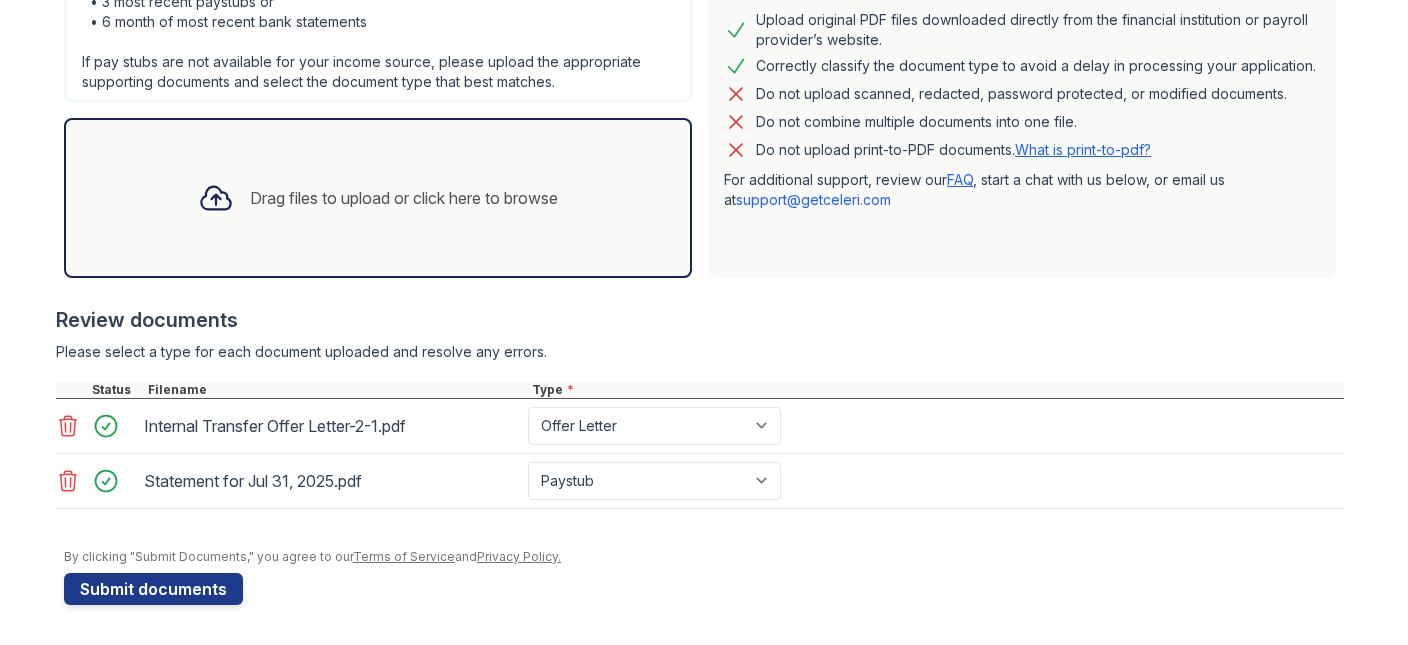 drag, startPoint x: 889, startPoint y: 577, endPoint x: 821, endPoint y: 568, distance: 68.593 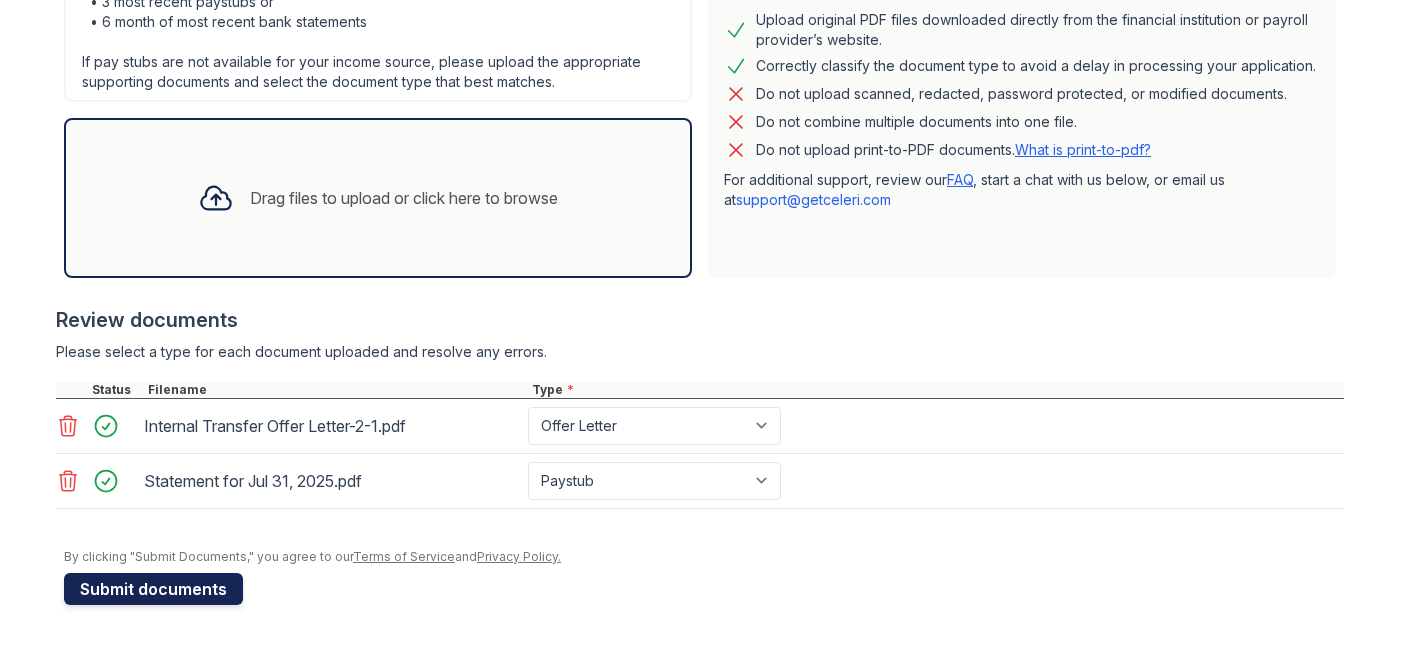 click on "Submit documents" at bounding box center (153, 589) 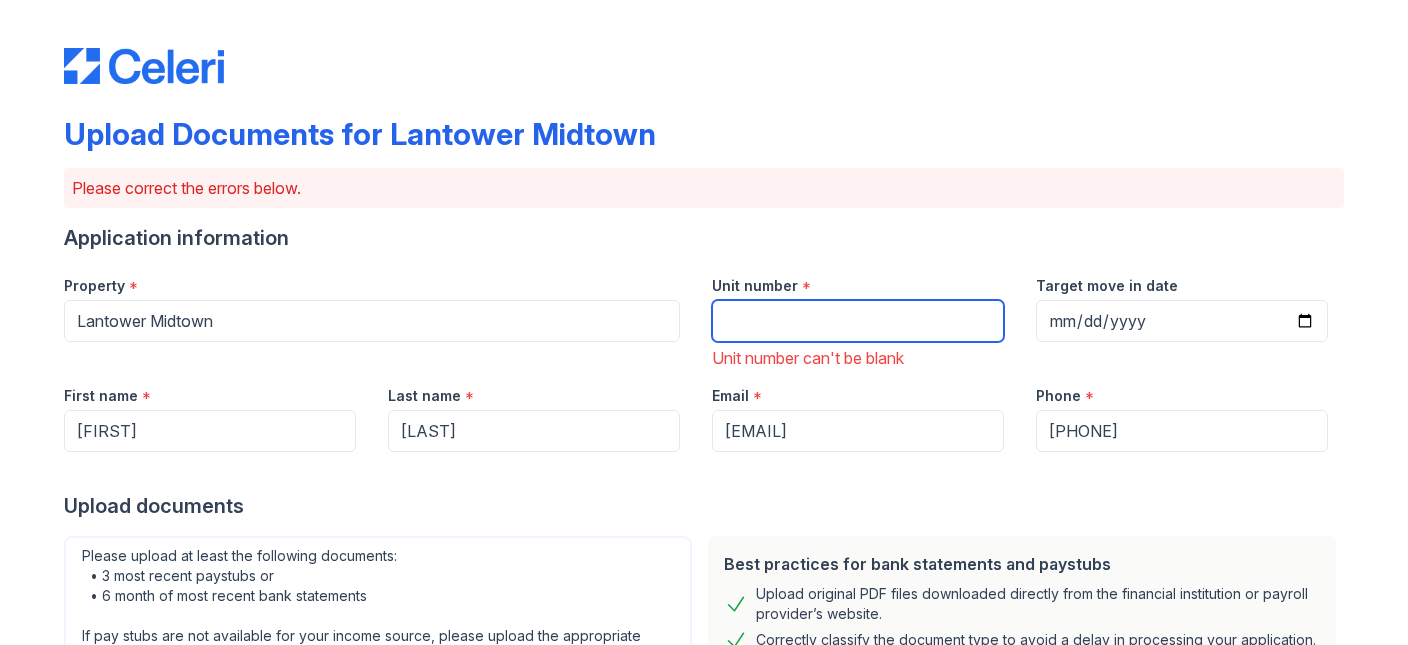 click on "Unit number" at bounding box center [858, 321] 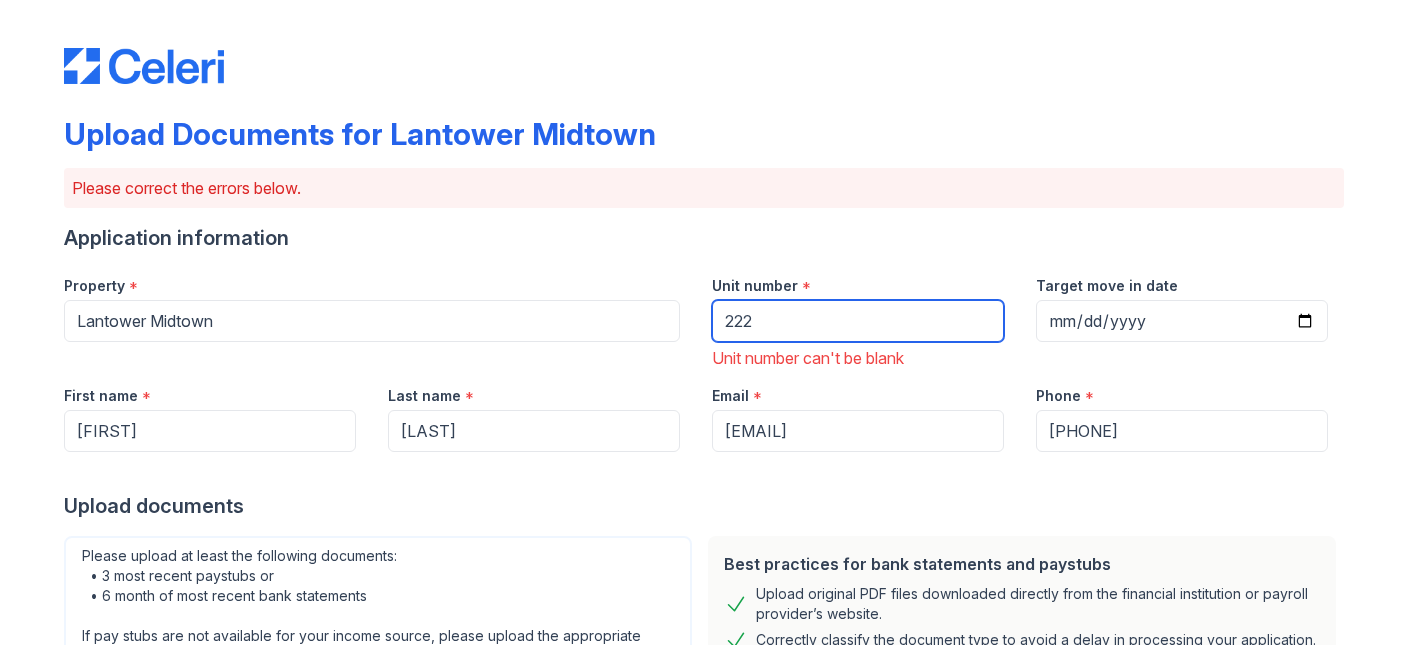 type on "222" 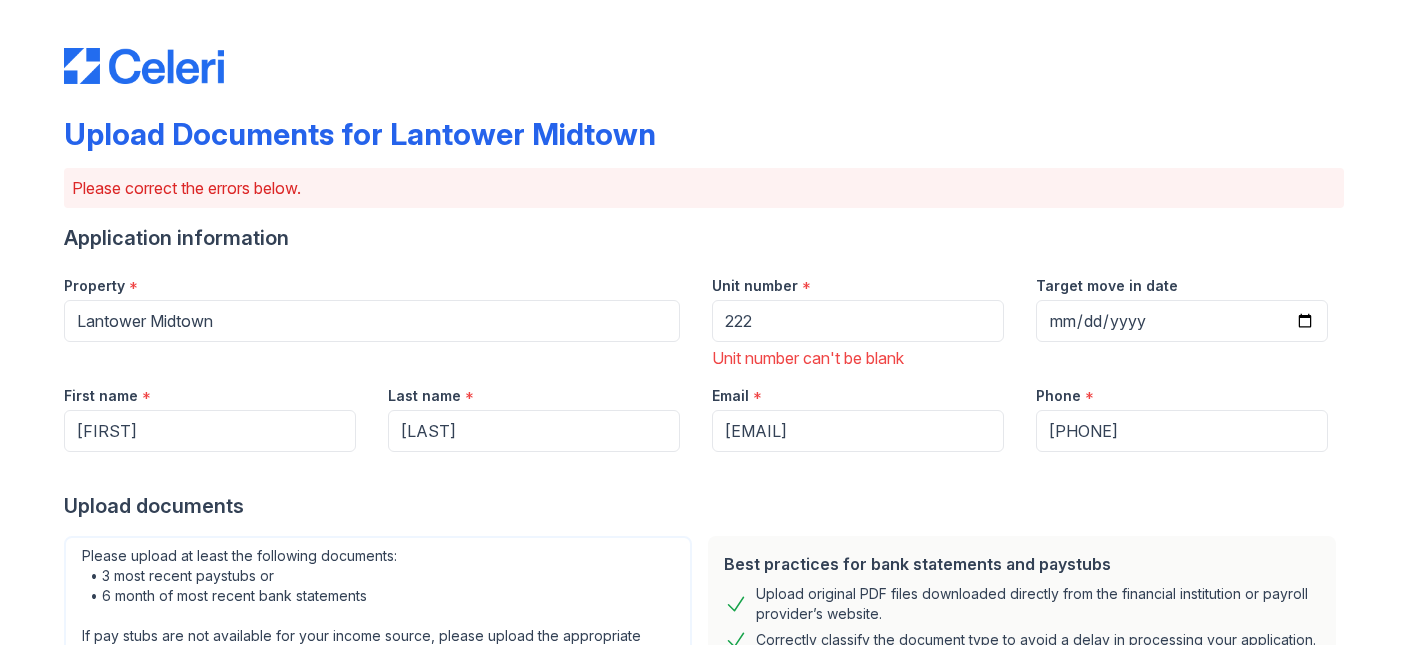 click on "Upload Documents for
Lantower Midtown
Please correct the errors below.
Application information
Property
*
Lantower Midtown
Unit number
*
222
Unit number can't be blank
Target move in date
First name
*
[FIRST]
Last name
*
[LAST]
Email
*
[EMAIL]
Phone
*
[PHONE]
Upload documents
Best practices for bank statements and paystubs
Upload original PDF files downloaded directly from the financial institution or payroll provider’s website.
Correctly classify the document type to avoid a delay in processing your application.
Do not upload scanned, redacted, password protected, or modified documents.
Do not combine multiple documents into one file.
Do not upload print-to-PDF documents." at bounding box center (704, 629) 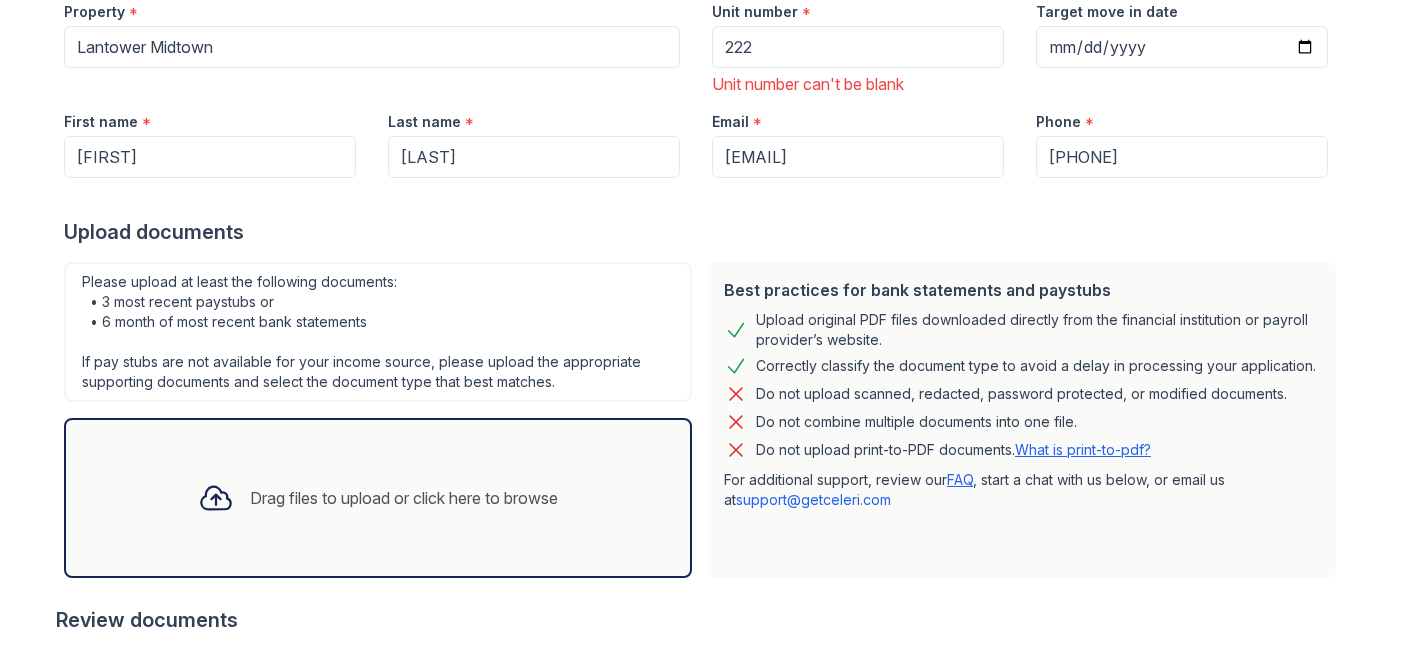 scroll, scrollTop: 290, scrollLeft: 0, axis: vertical 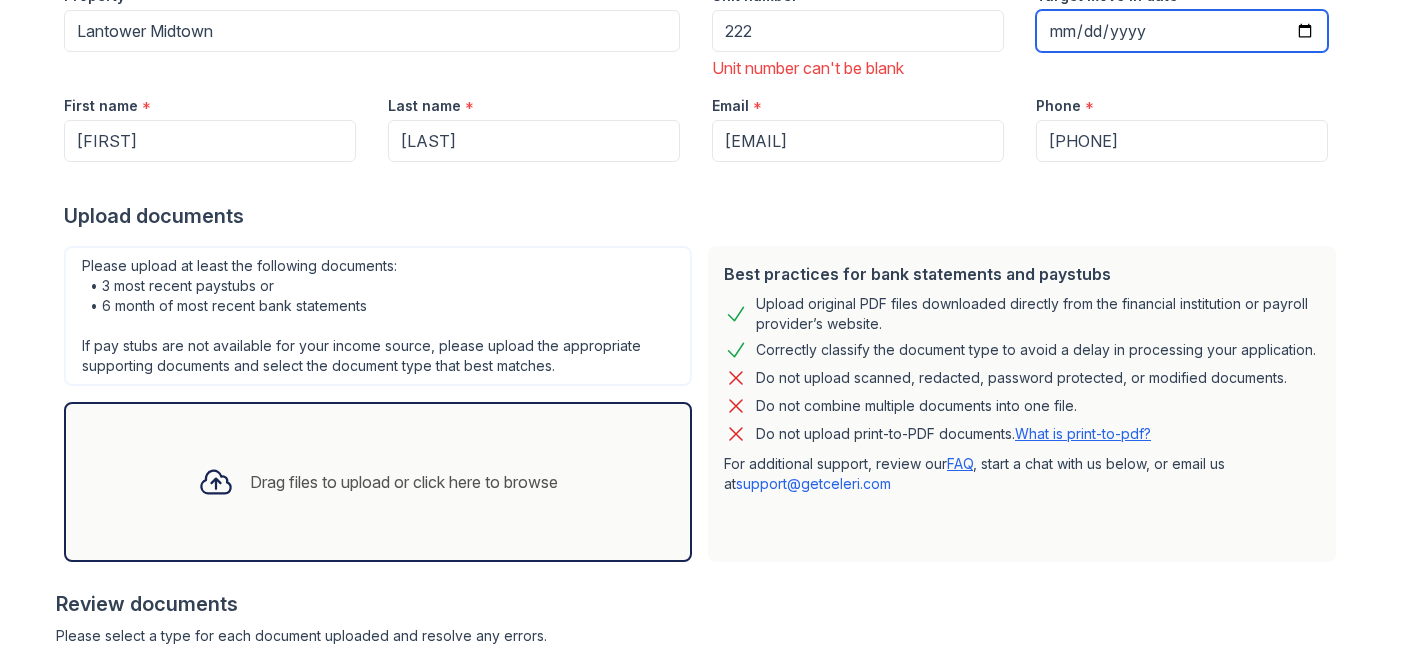 click on "Target move in date" at bounding box center (1182, 31) 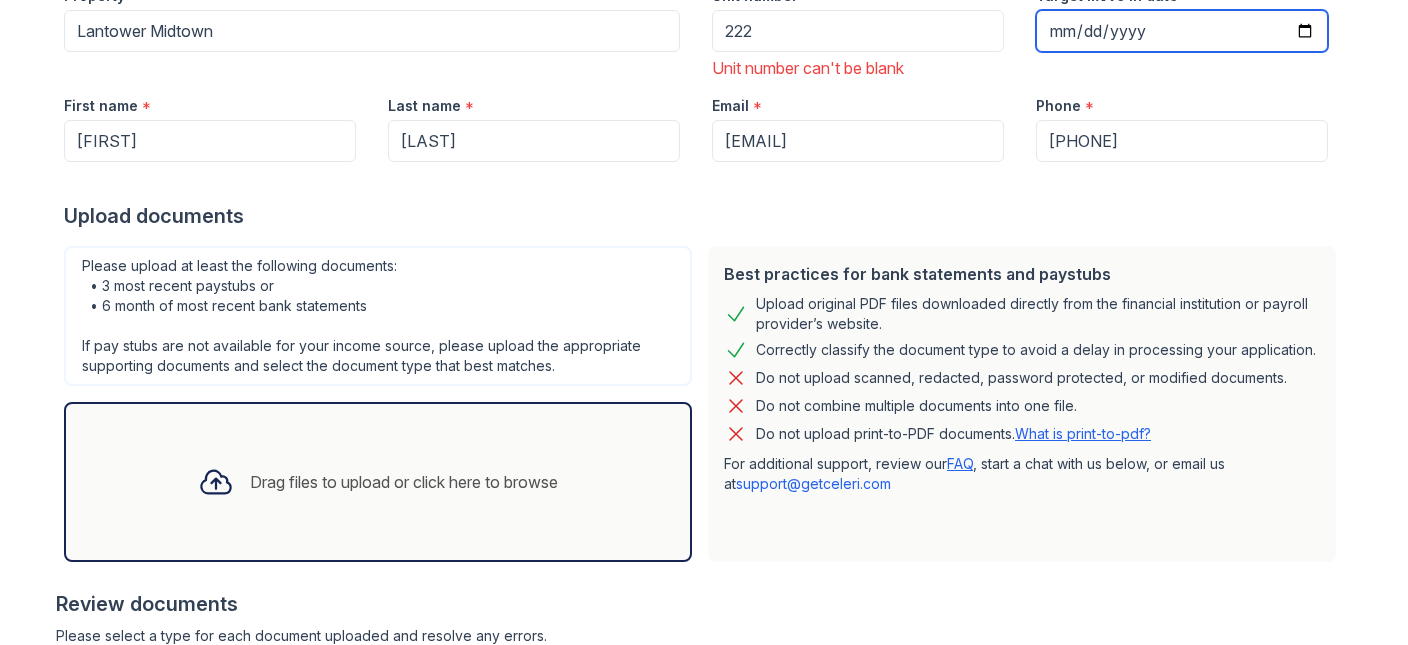 click on "Target move in date" at bounding box center (1182, 31) 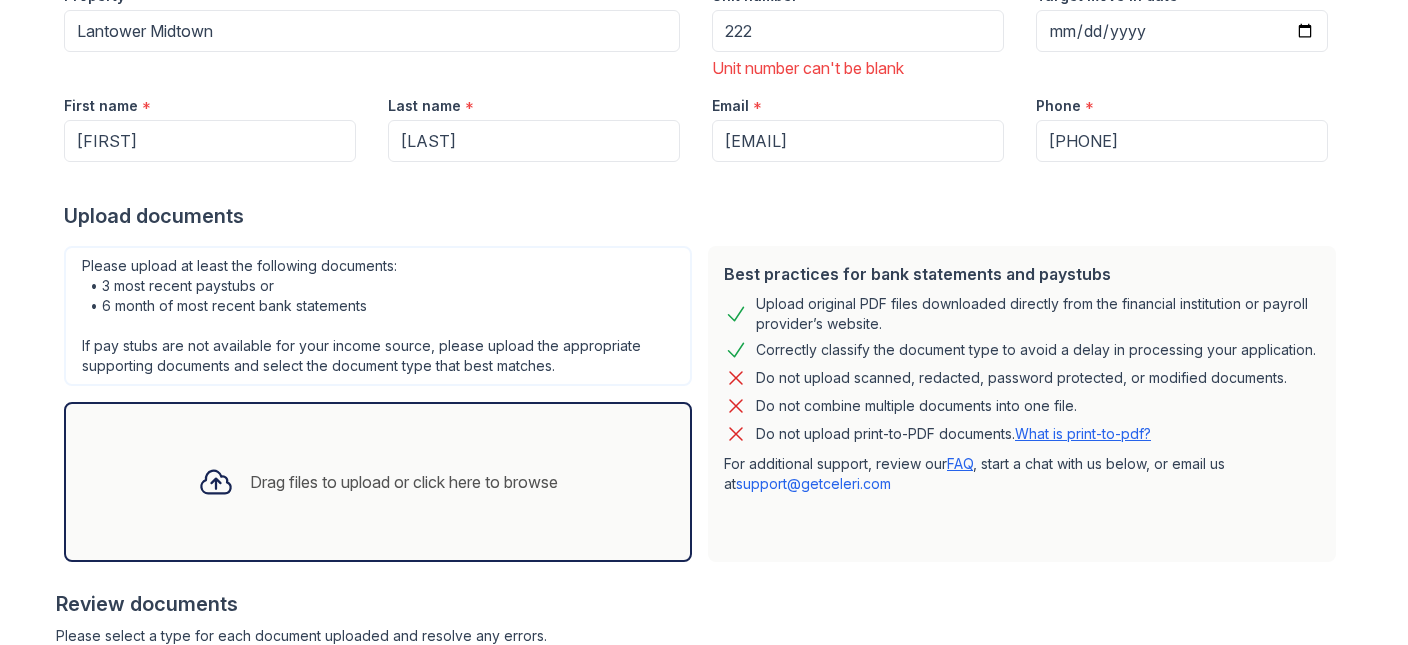 click on "Target move in date
[DATE]" at bounding box center [1182, 25] 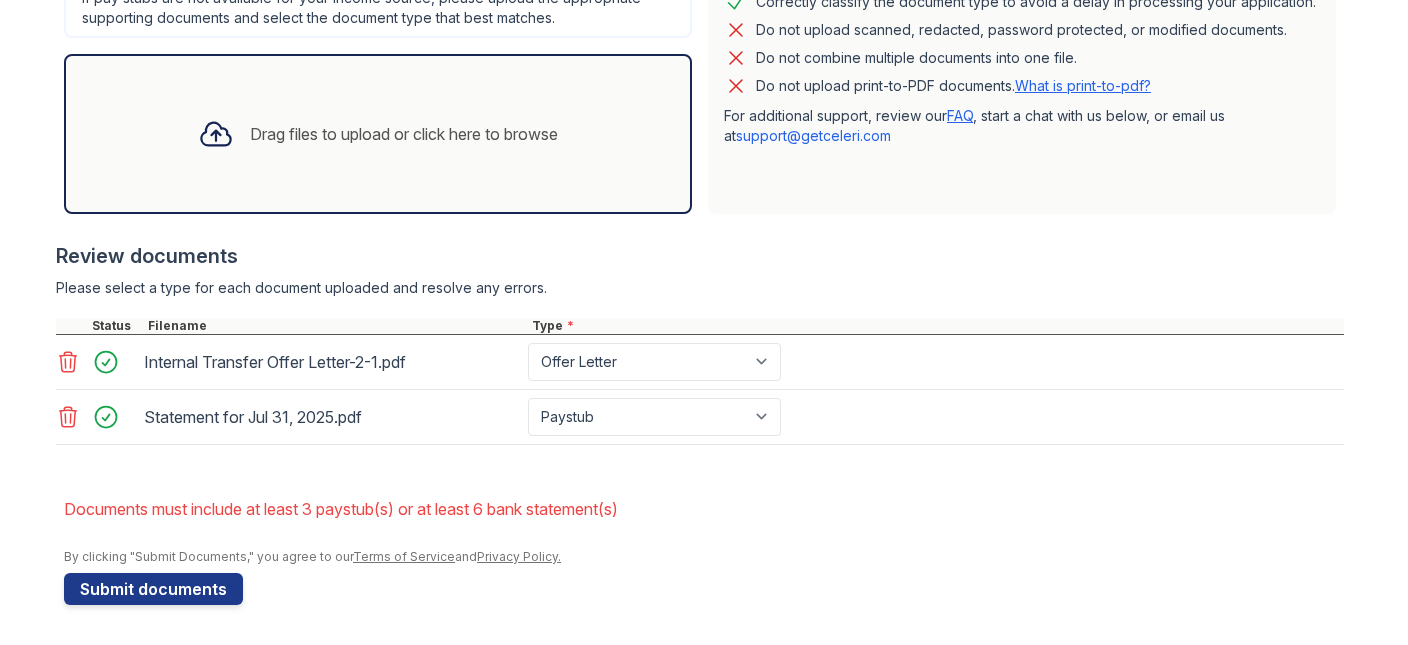 scroll, scrollTop: 976, scrollLeft: 0, axis: vertical 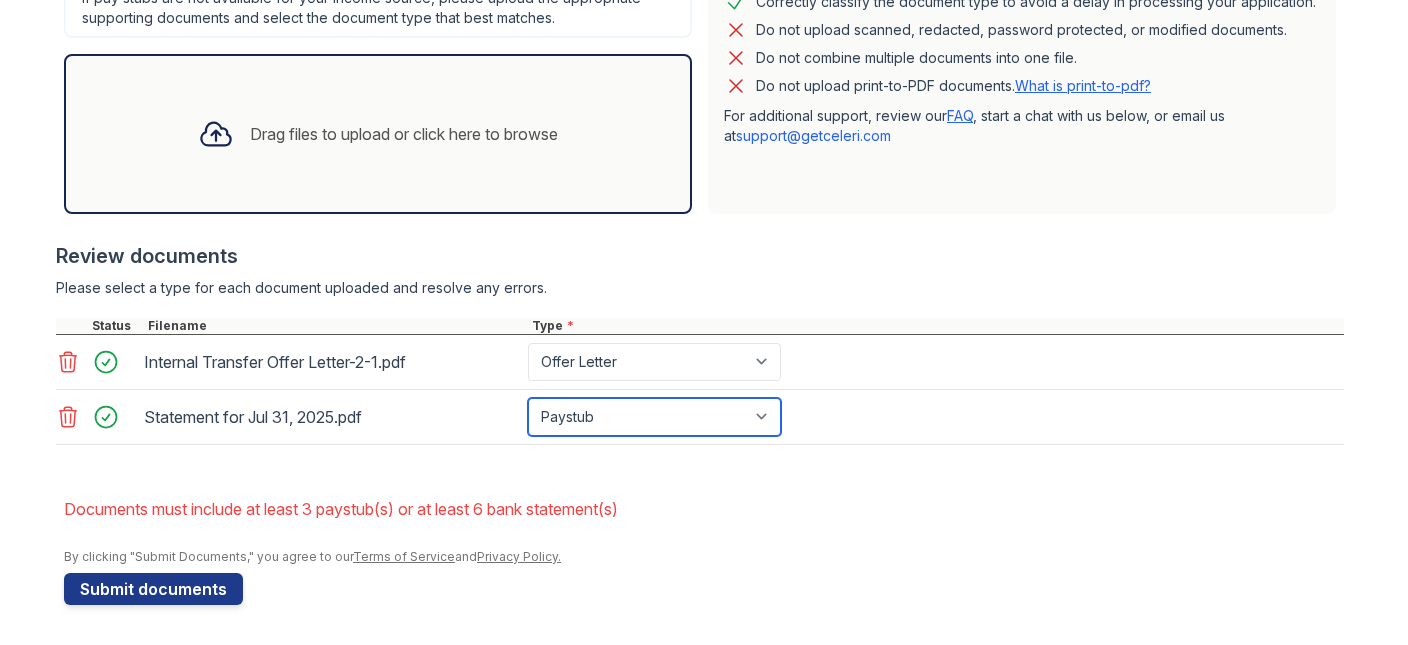 click on "Paystub
Bank Statement
Offer Letter
Tax Documents
Benefit Award Letter
Investment Account Statement
Other" at bounding box center [654, 417] 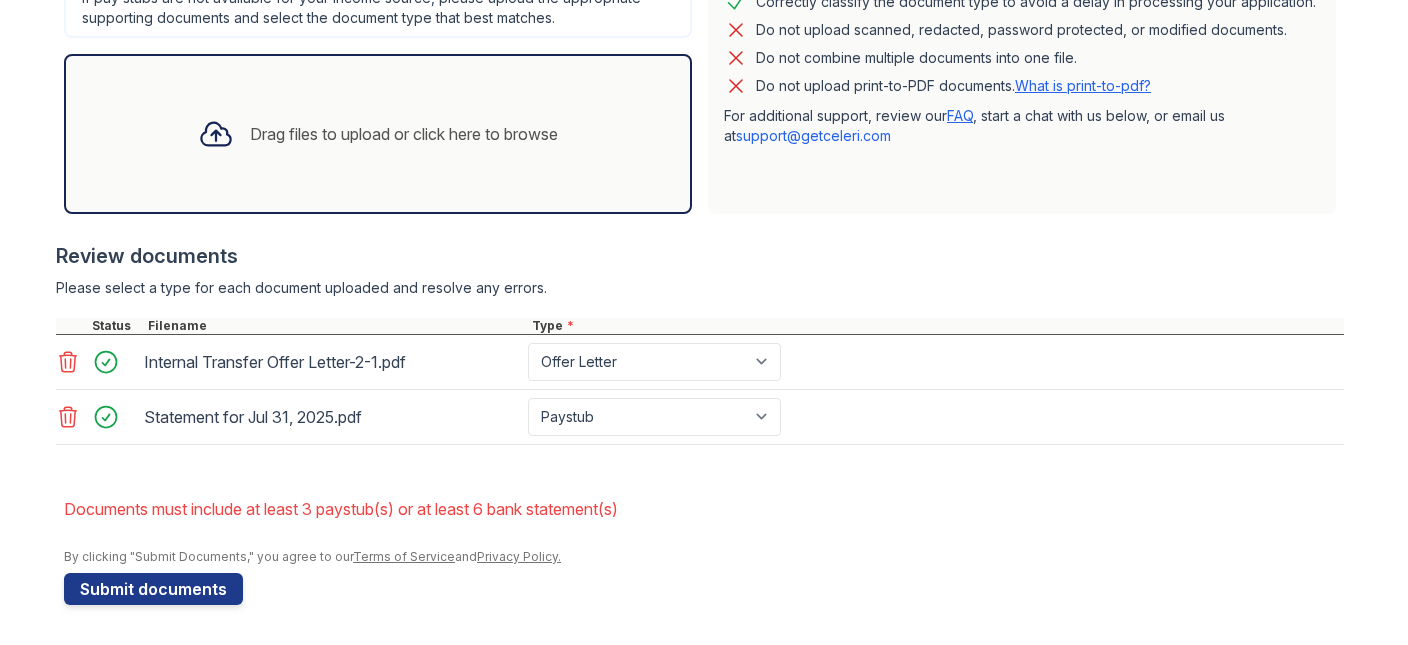 click on "Documents must include at least 3 paystub(s) or at least 6 bank statement(s)" at bounding box center (704, 509) 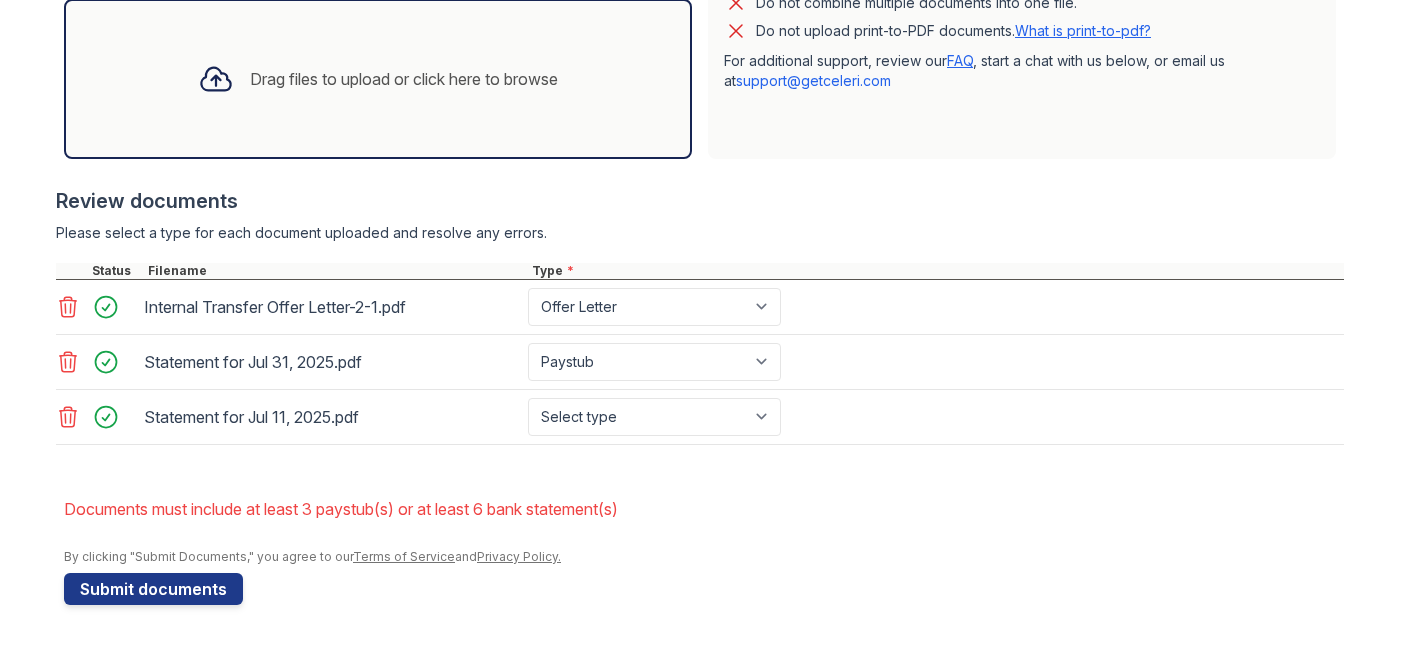 scroll, scrollTop: 753, scrollLeft: 0, axis: vertical 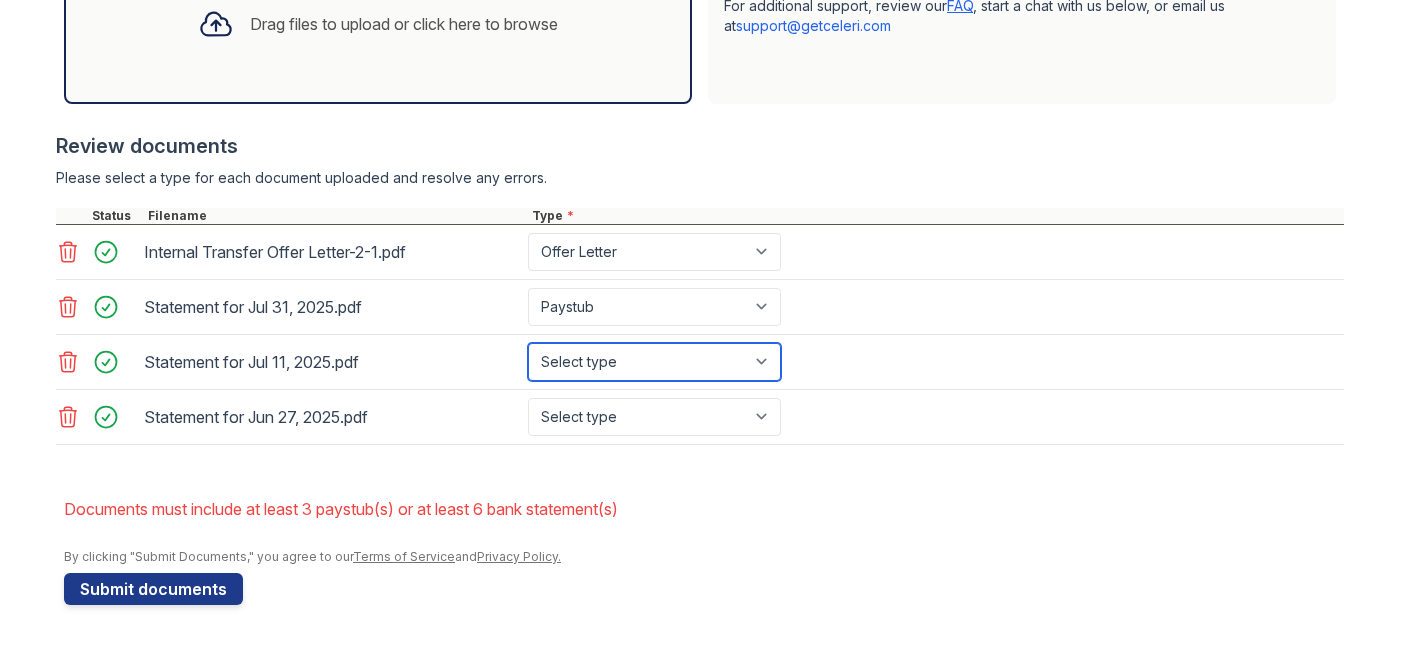 click on "Select type
Paystub
Bank Statement
Offer Letter
Tax Documents
Benefit Award Letter
Investment Account Statement
Other" at bounding box center [654, 362] 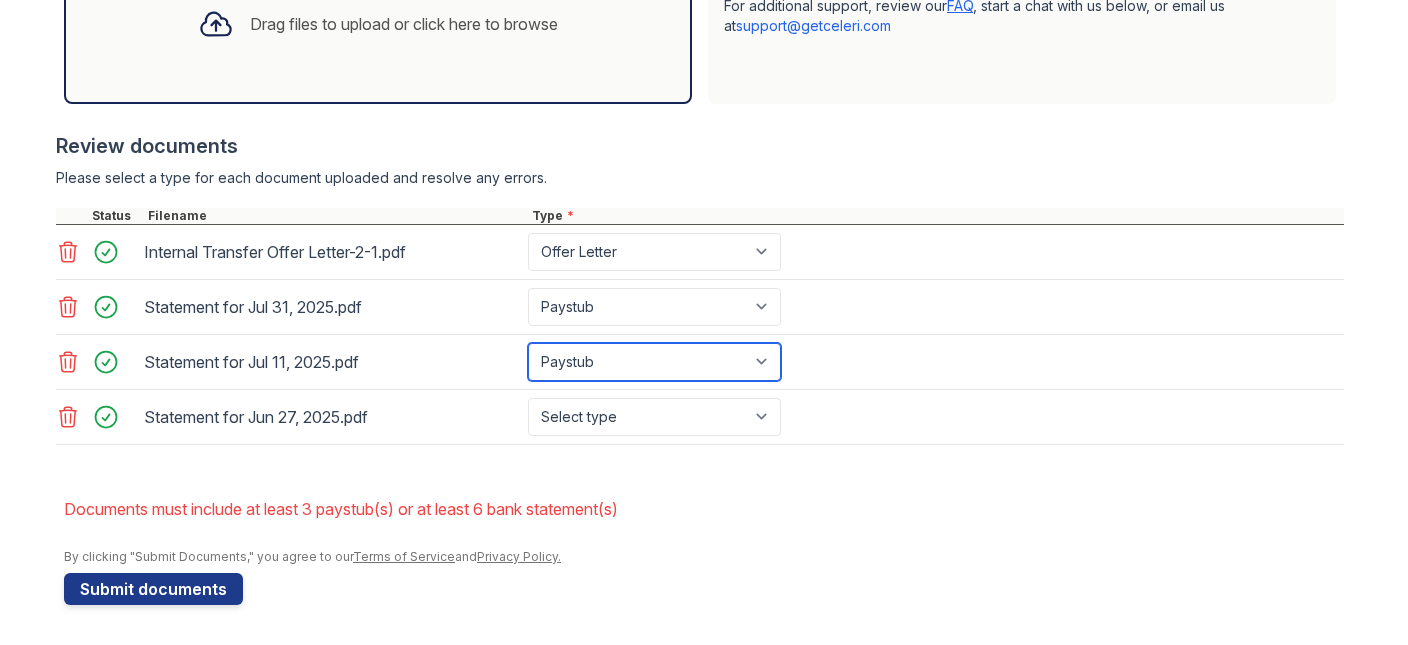 click on "Paystub" at bounding box center [0, 0] 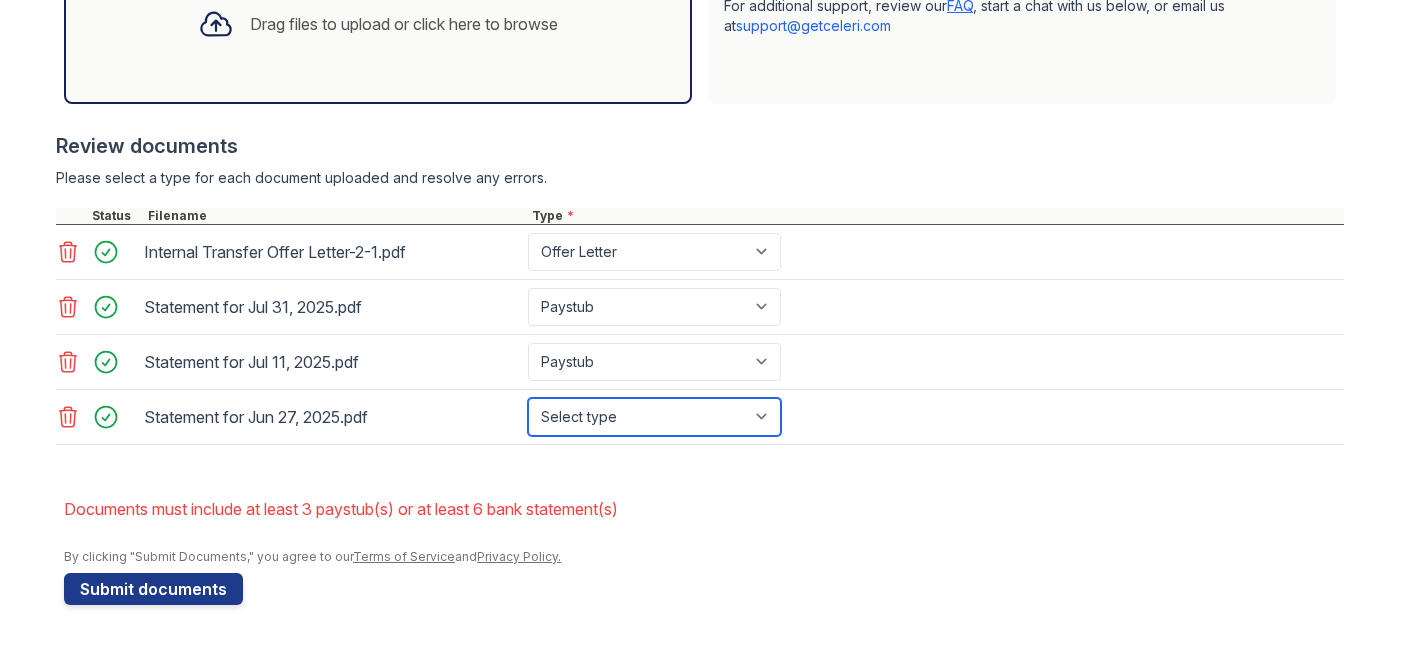 click on "Select type
Paystub
Bank Statement
Offer Letter
Tax Documents
Benefit Award Letter
Investment Account Statement
Other" at bounding box center [654, 417] 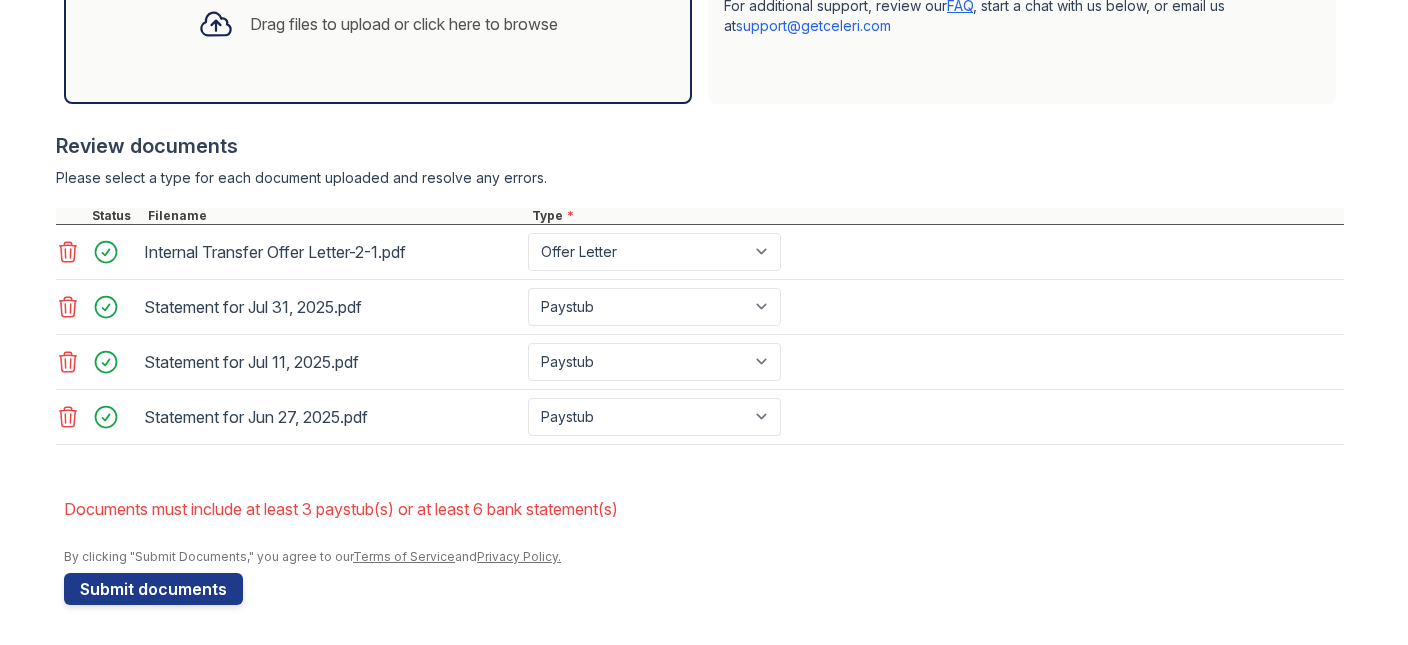 click on "Statement for [MONTH] [DAY], [YEAR].pdf
Select type
Paystub
Bank Statement
Offer Letter
Tax Documents
Benefit Award Letter
Investment Account Statement
Other" at bounding box center (700, 362) 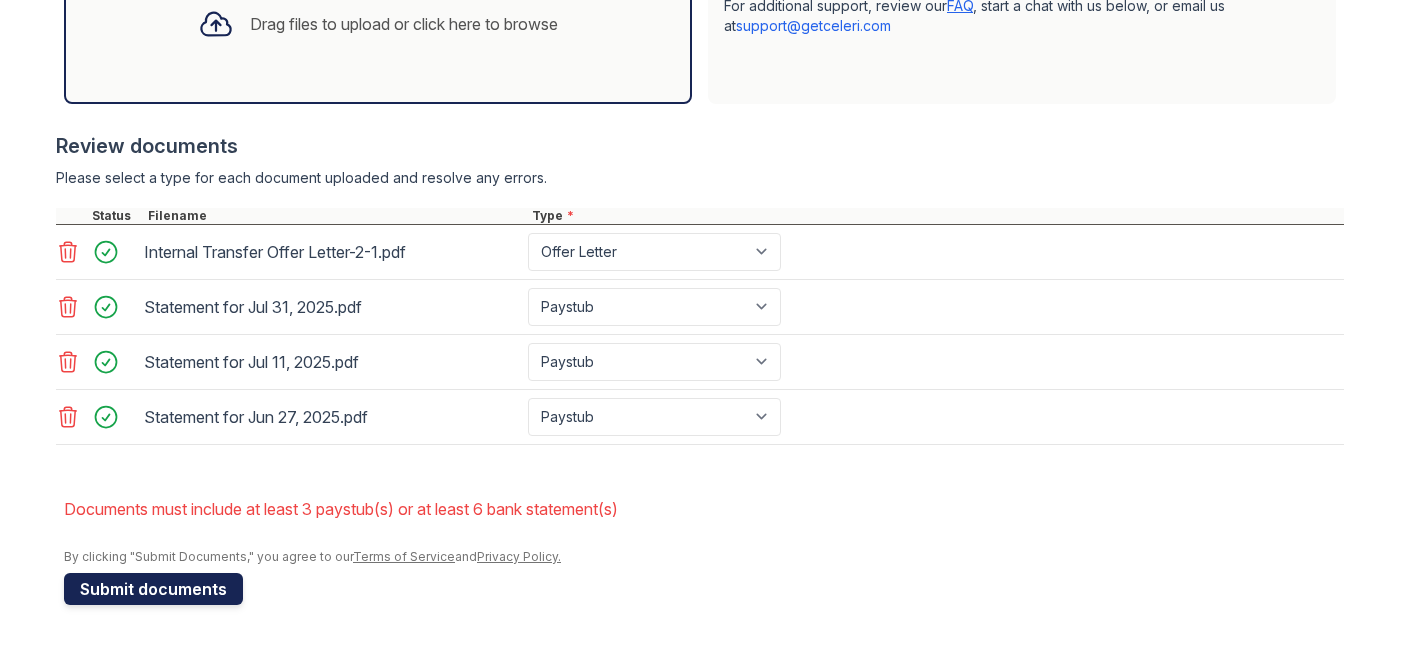 click on "Submit documents" at bounding box center [153, 589] 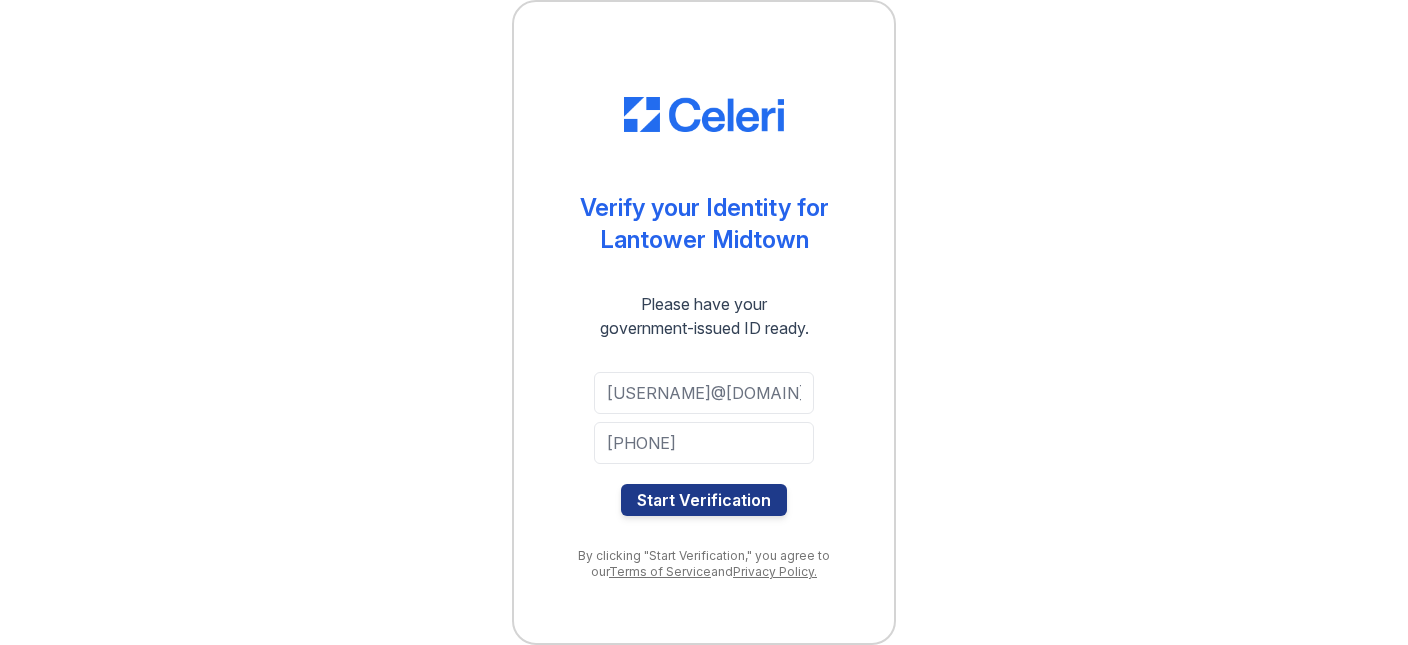 scroll, scrollTop: 0, scrollLeft: 0, axis: both 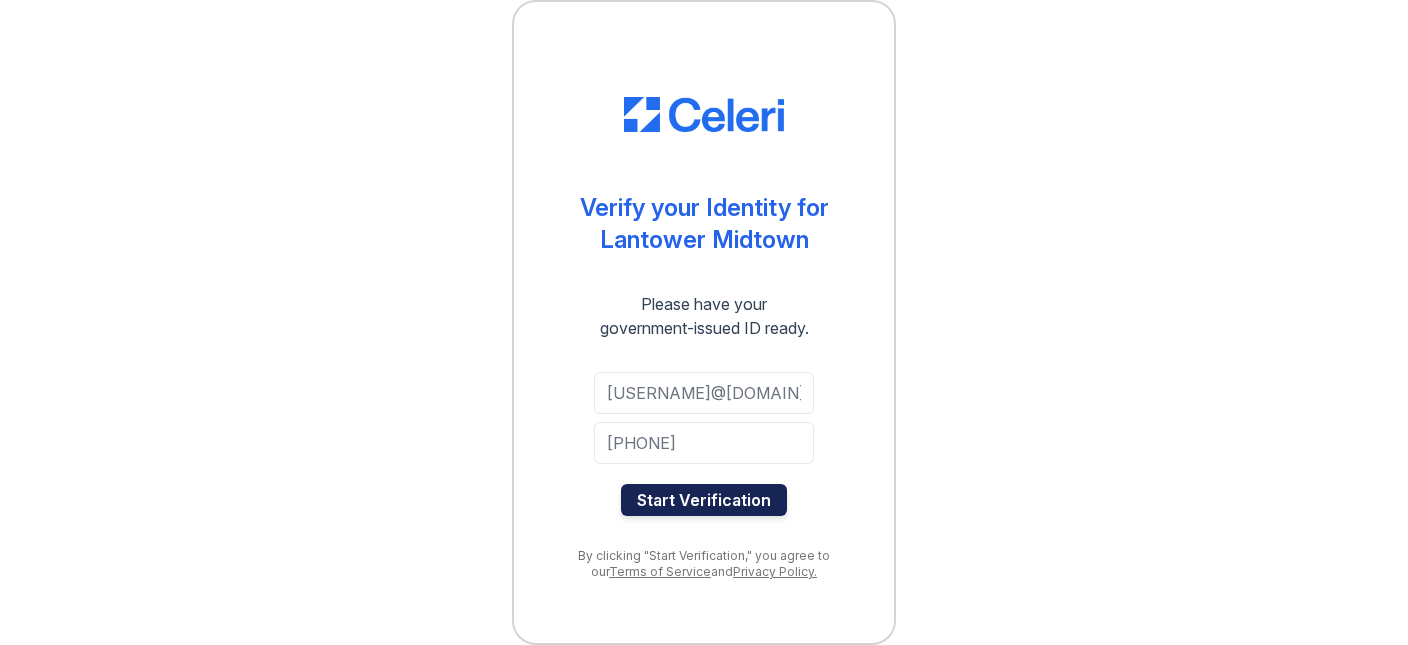 click on "Start Verification" at bounding box center [704, 500] 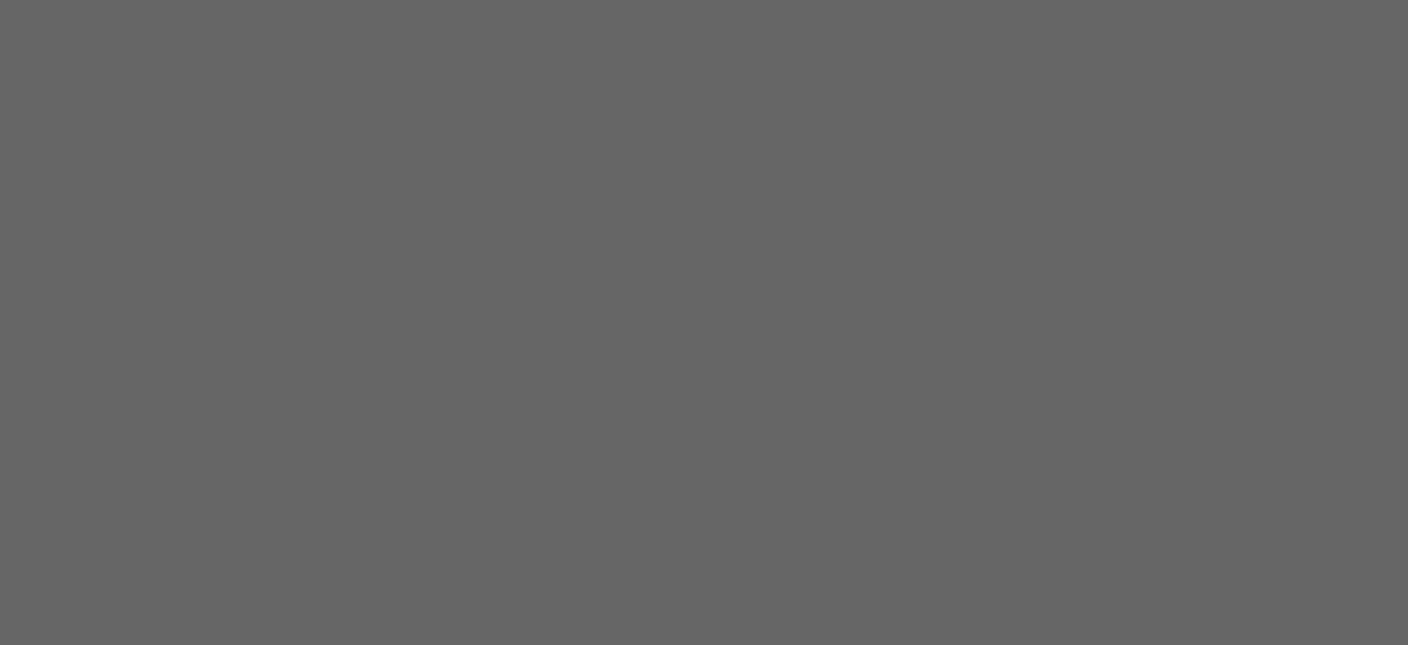 scroll, scrollTop: 0, scrollLeft: 0, axis: both 